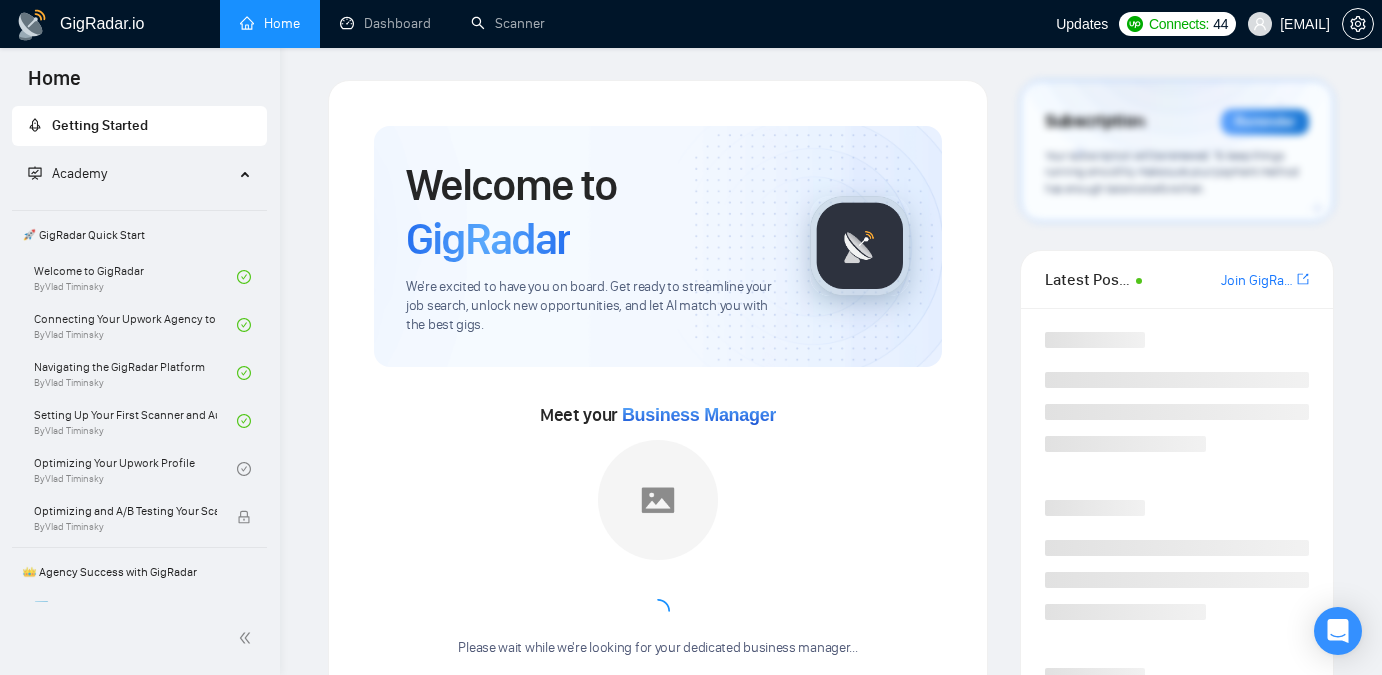 scroll, scrollTop: 0, scrollLeft: 0, axis: both 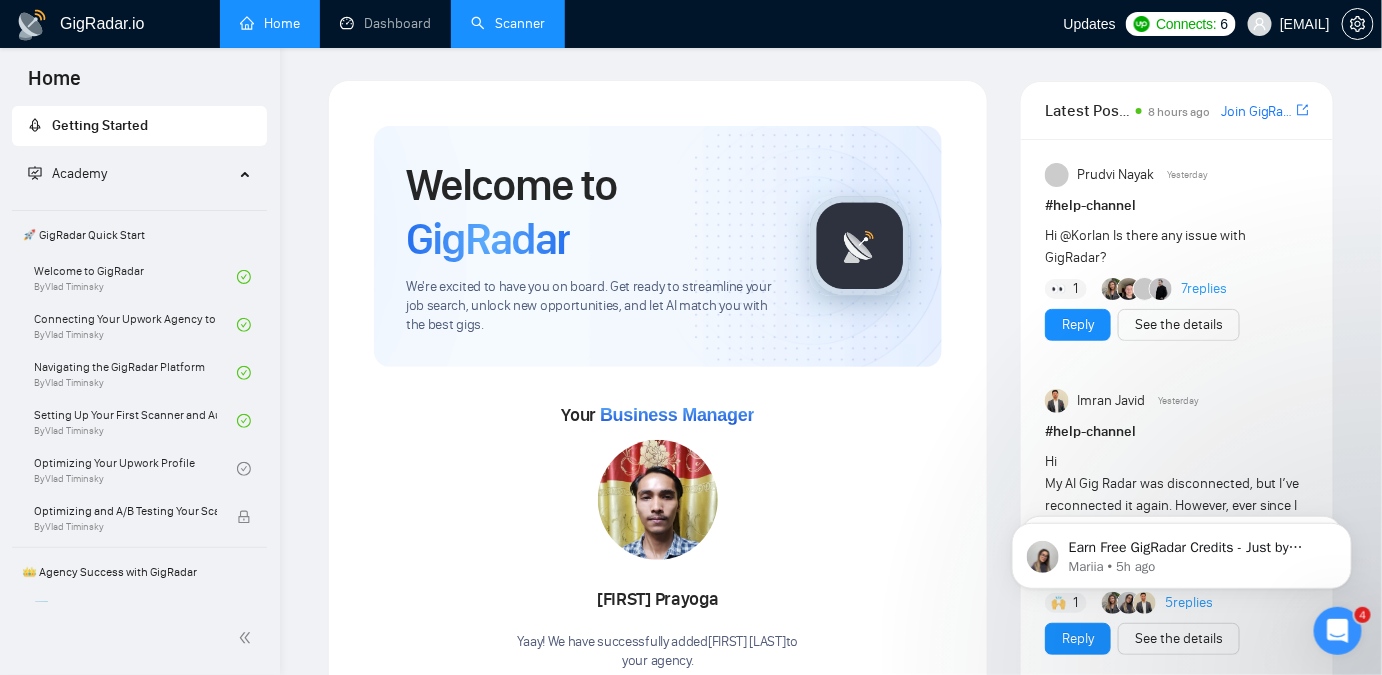 click on "Scanner" at bounding box center (508, 23) 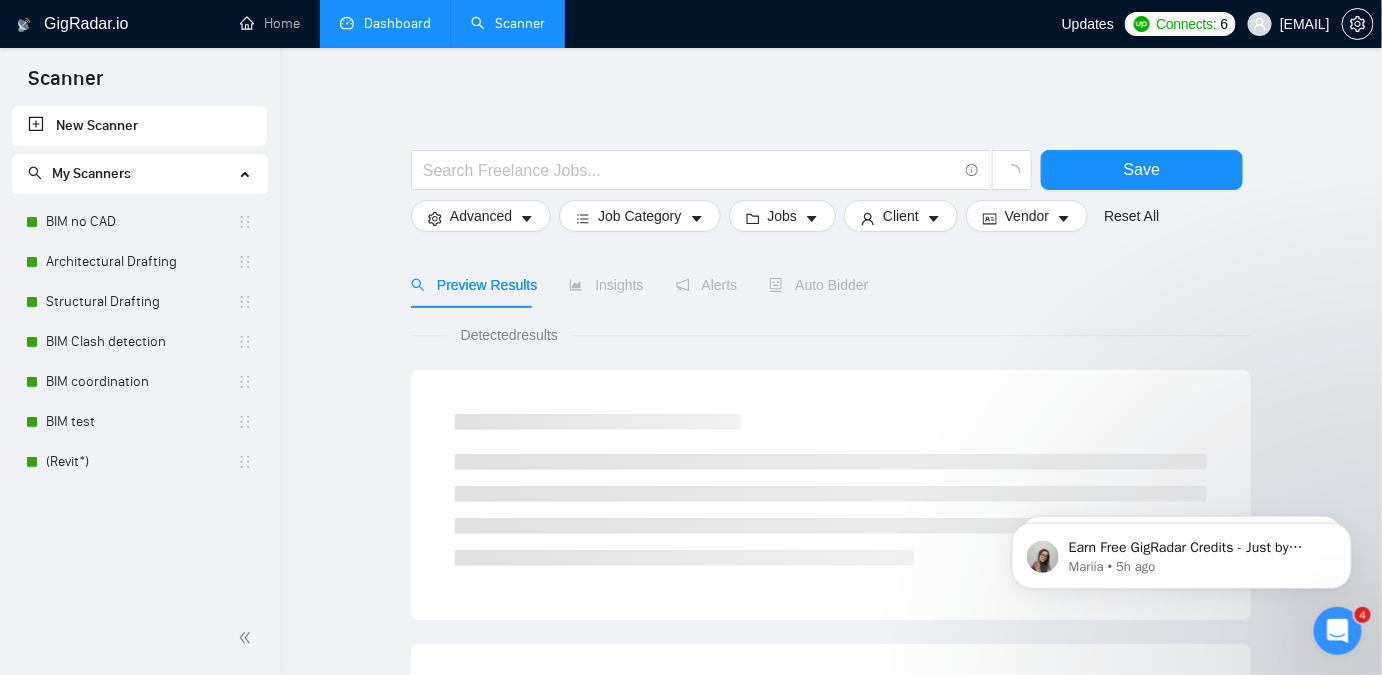 click on "Dashboard" at bounding box center (385, 23) 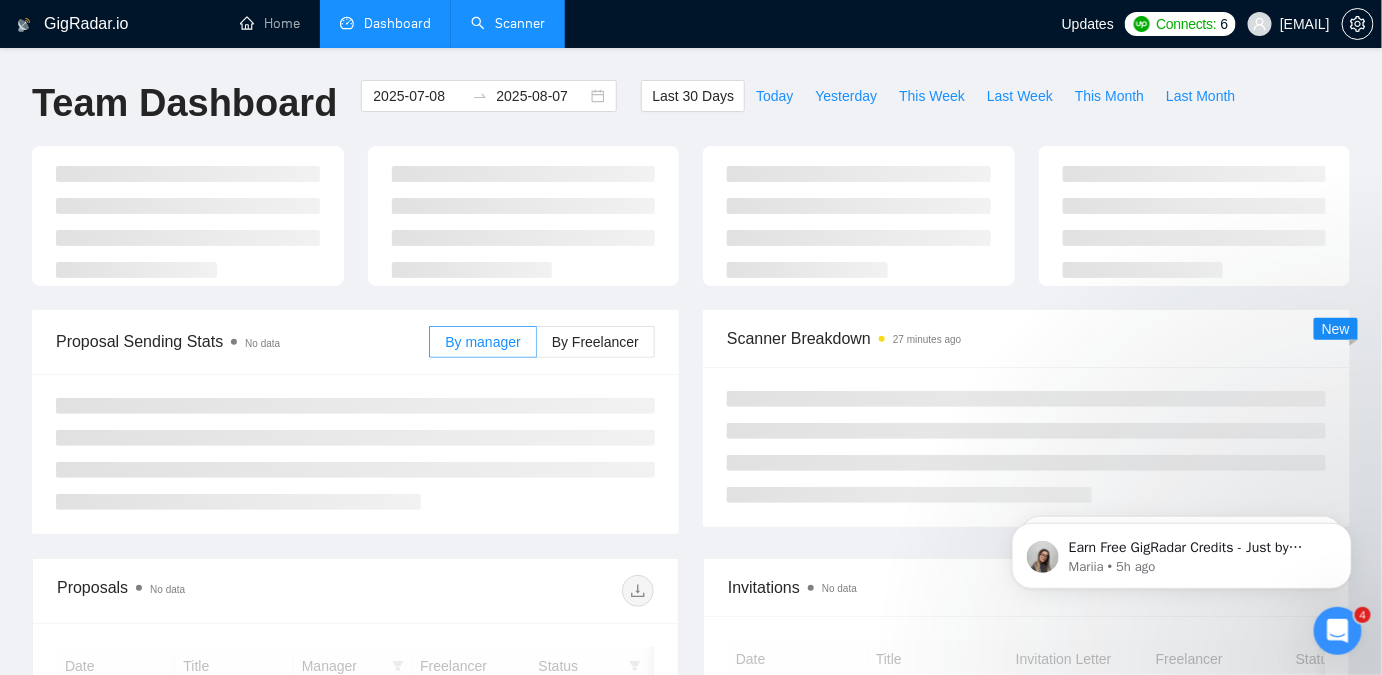 click on "Scanner" at bounding box center (508, 23) 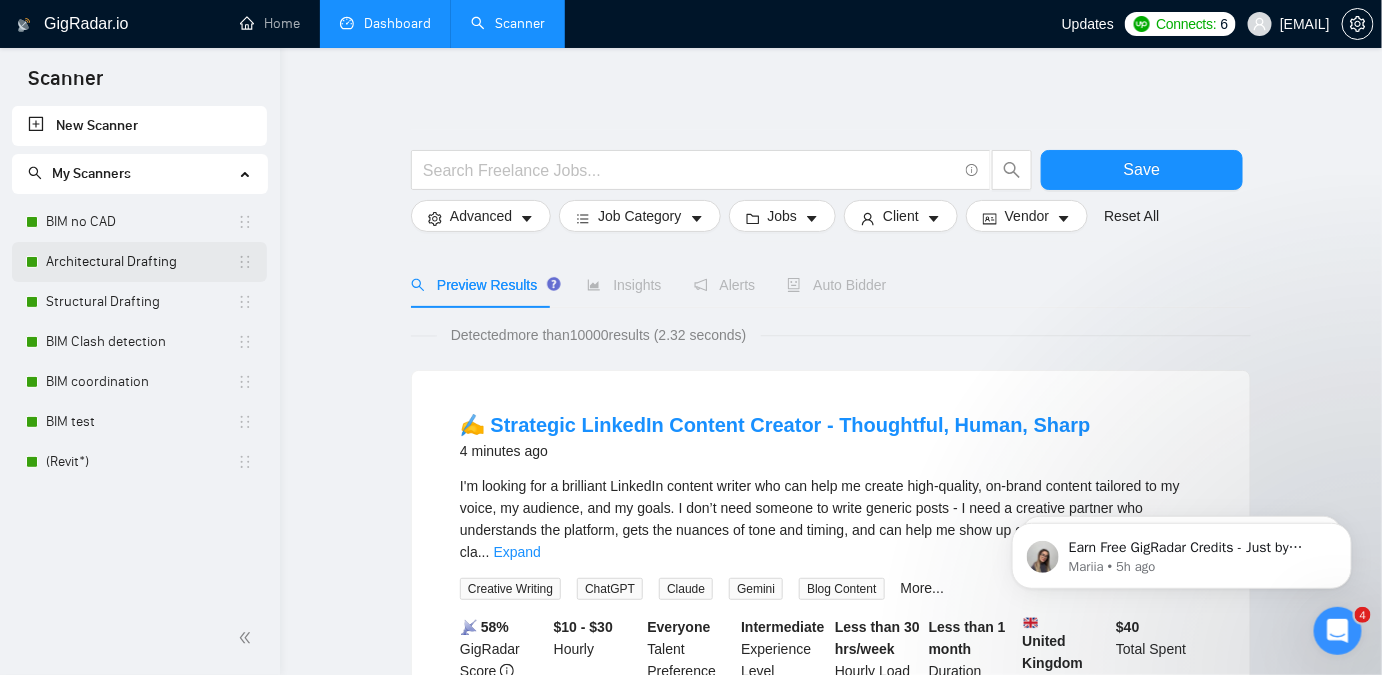 click on "Architectural Drafting" at bounding box center [141, 262] 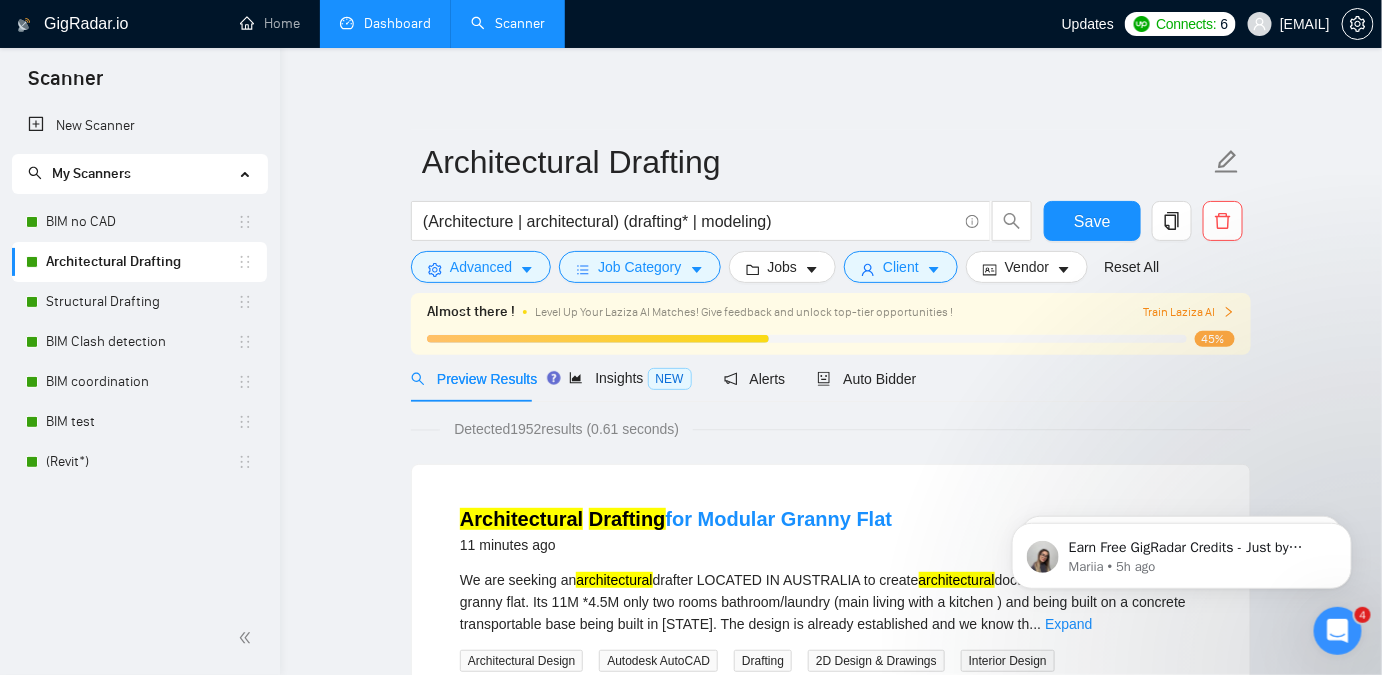 click on "Dashboard" at bounding box center [385, 23] 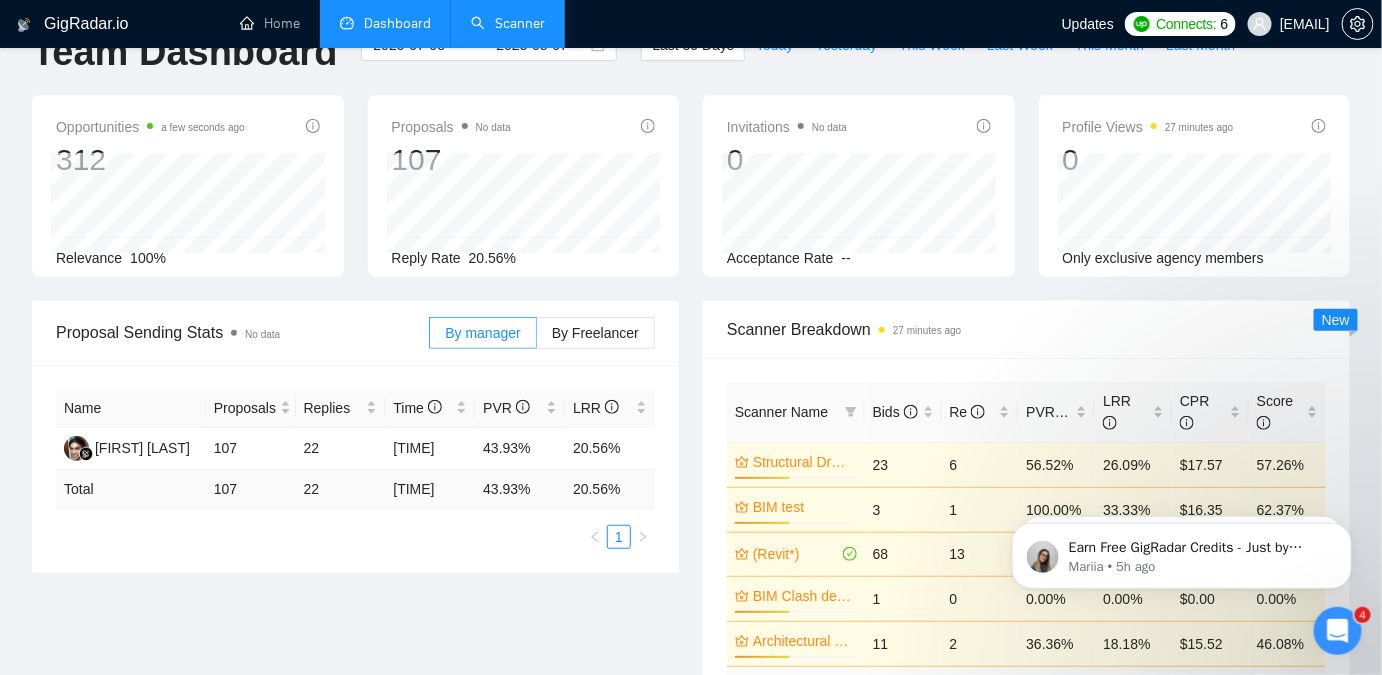 scroll, scrollTop: 0, scrollLeft: 0, axis: both 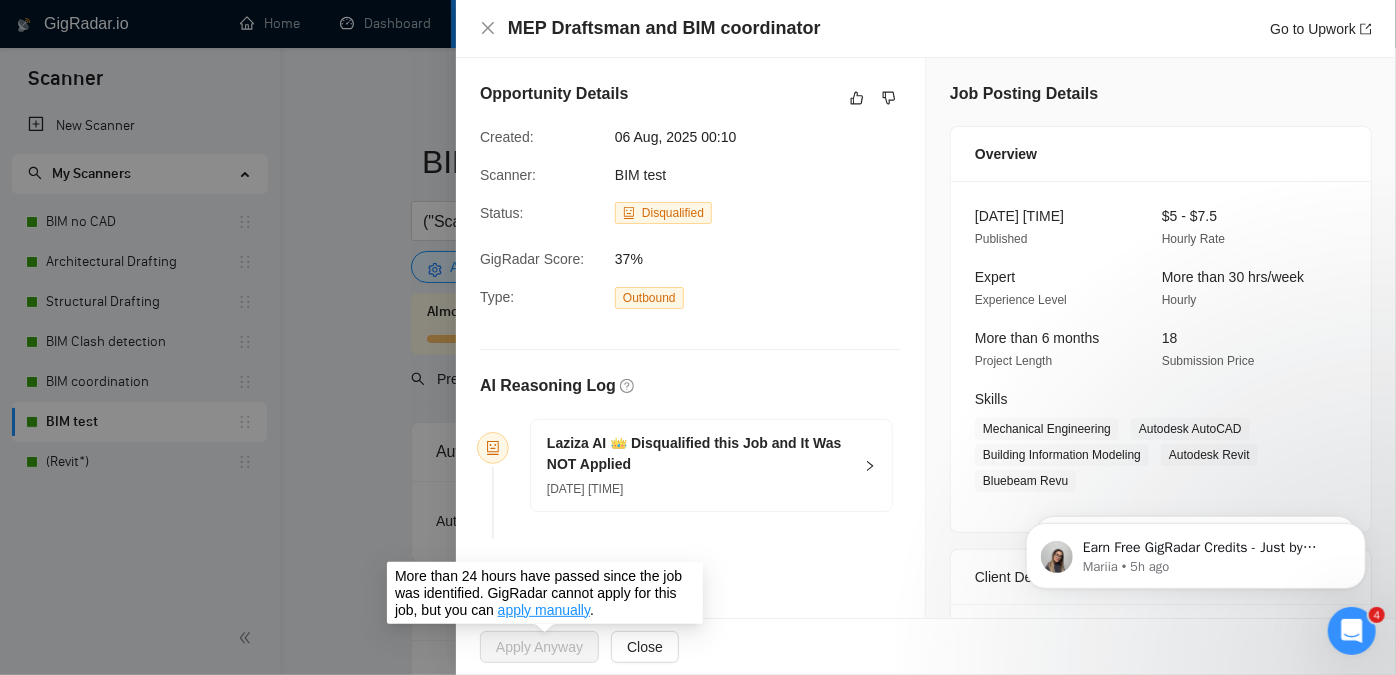 click on "Apply Anyway" at bounding box center (545, 647) 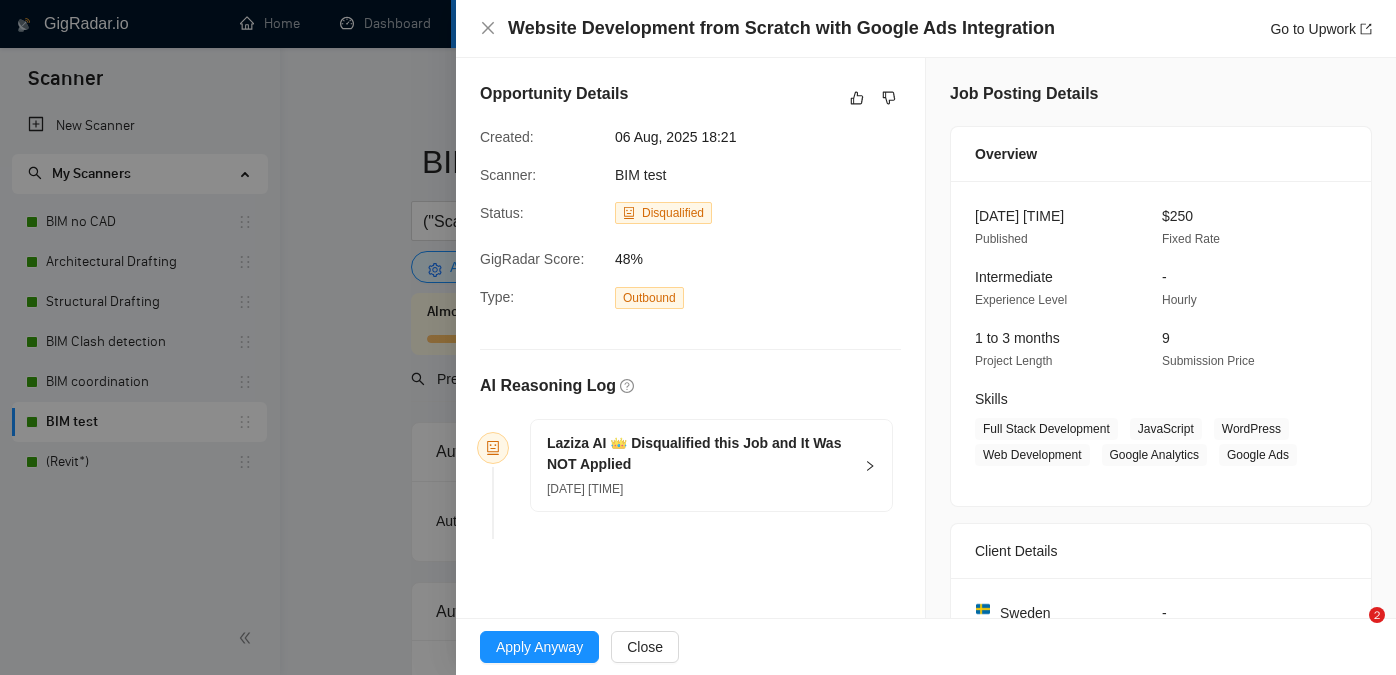 scroll, scrollTop: 0, scrollLeft: 0, axis: both 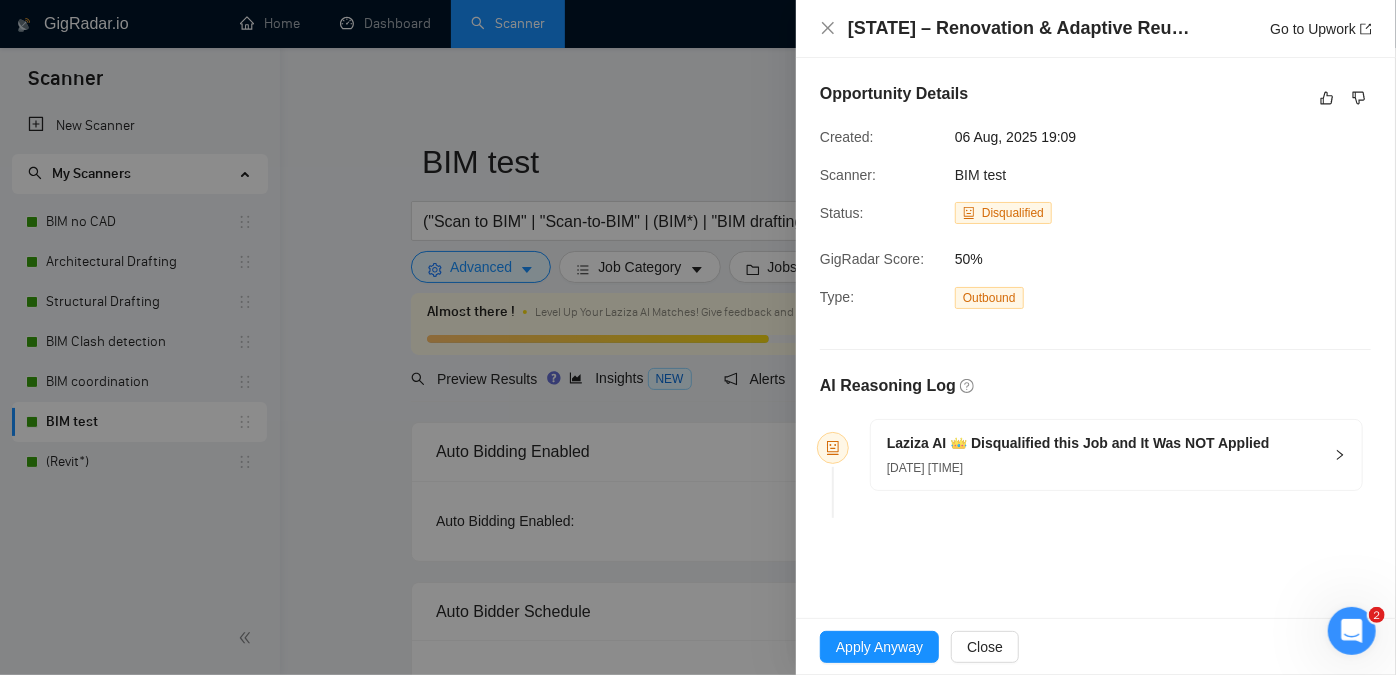 type 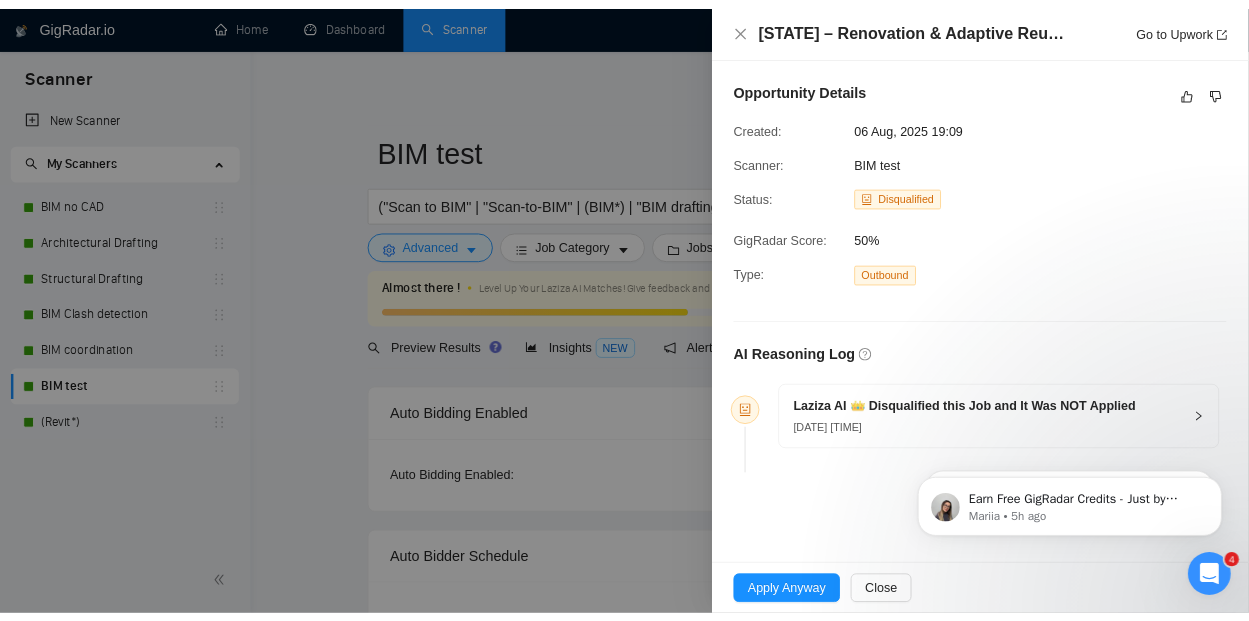 scroll, scrollTop: 0, scrollLeft: 0, axis: both 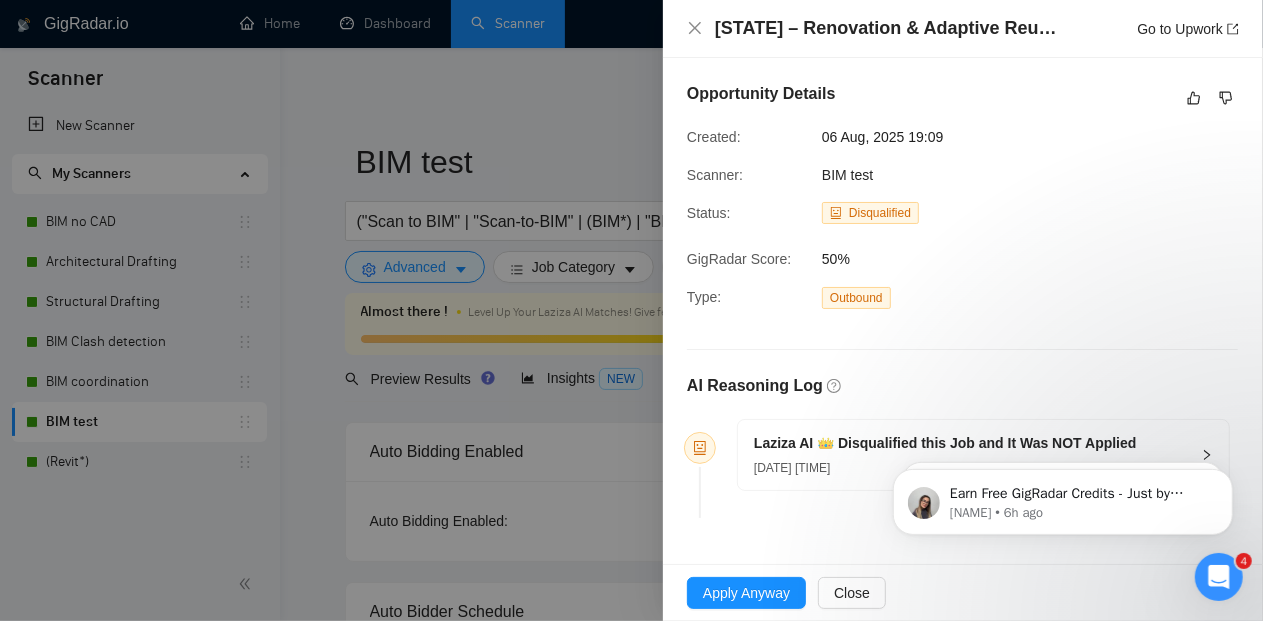 click at bounding box center [631, 310] 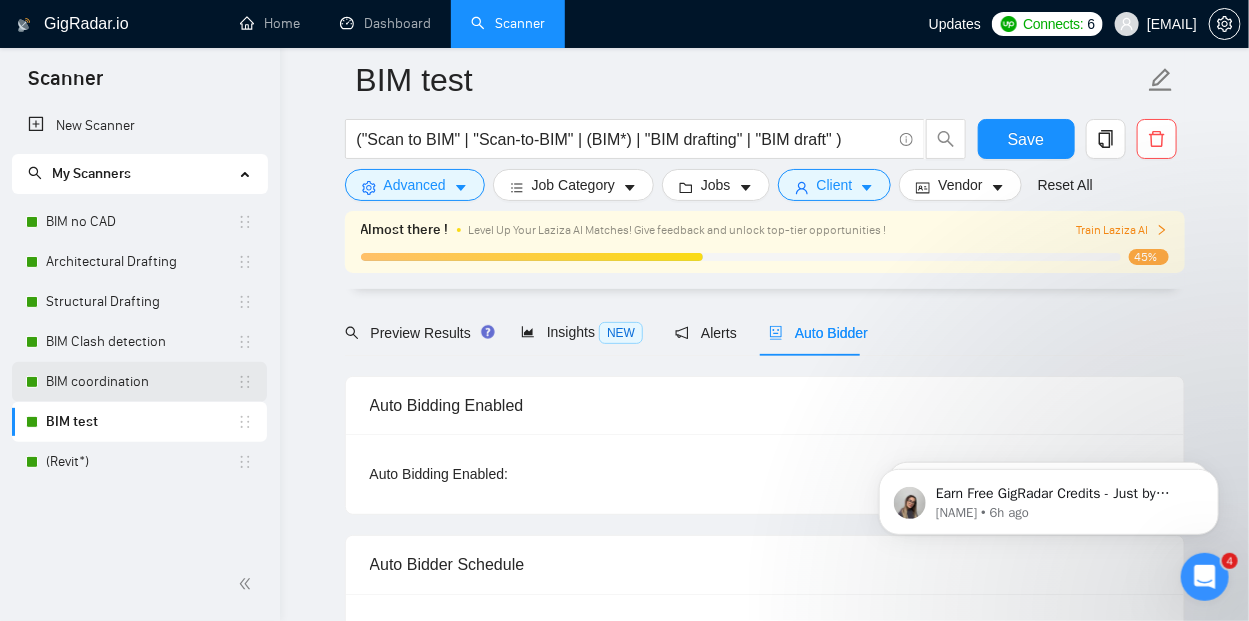 scroll, scrollTop: 90, scrollLeft: 0, axis: vertical 